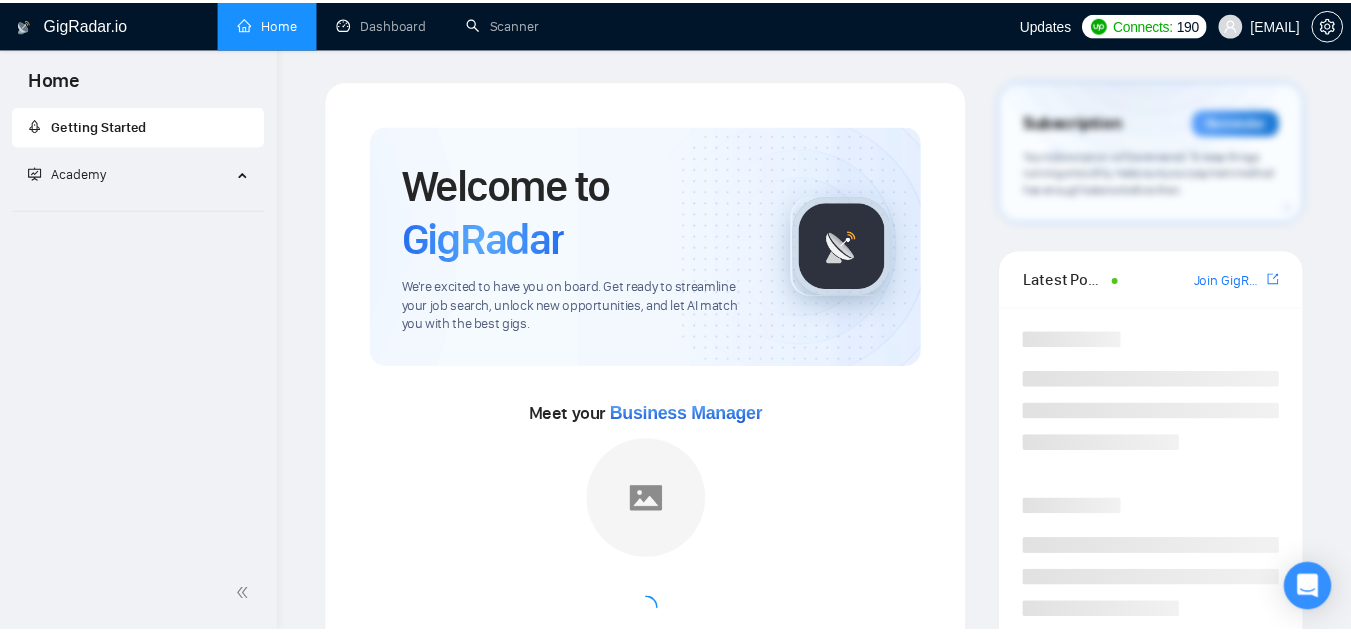 scroll, scrollTop: 0, scrollLeft: 0, axis: both 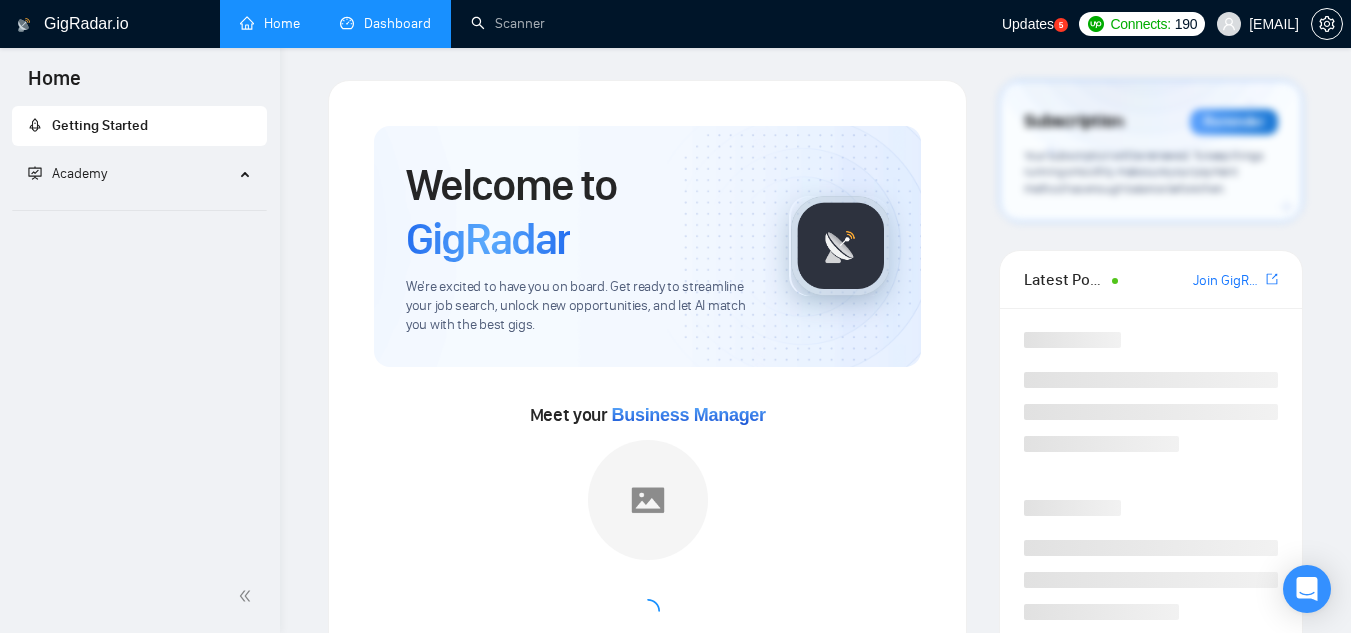 click on "Dashboard" at bounding box center (385, 23) 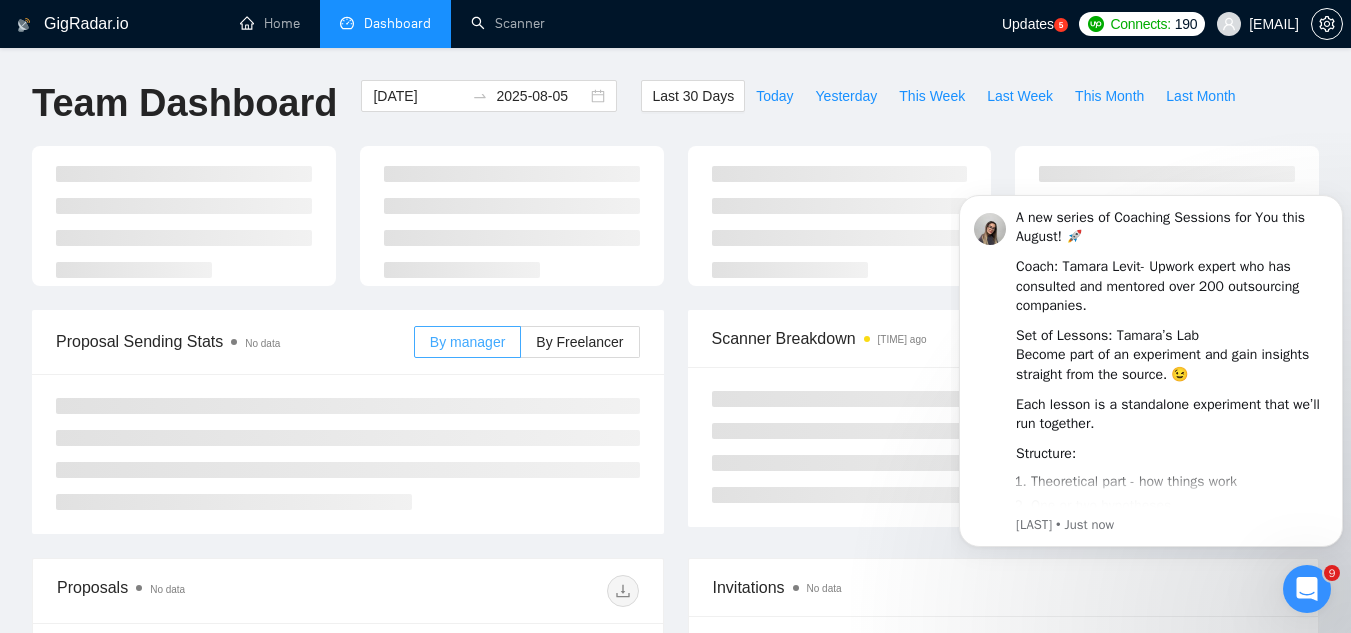 scroll, scrollTop: 0, scrollLeft: 0, axis: both 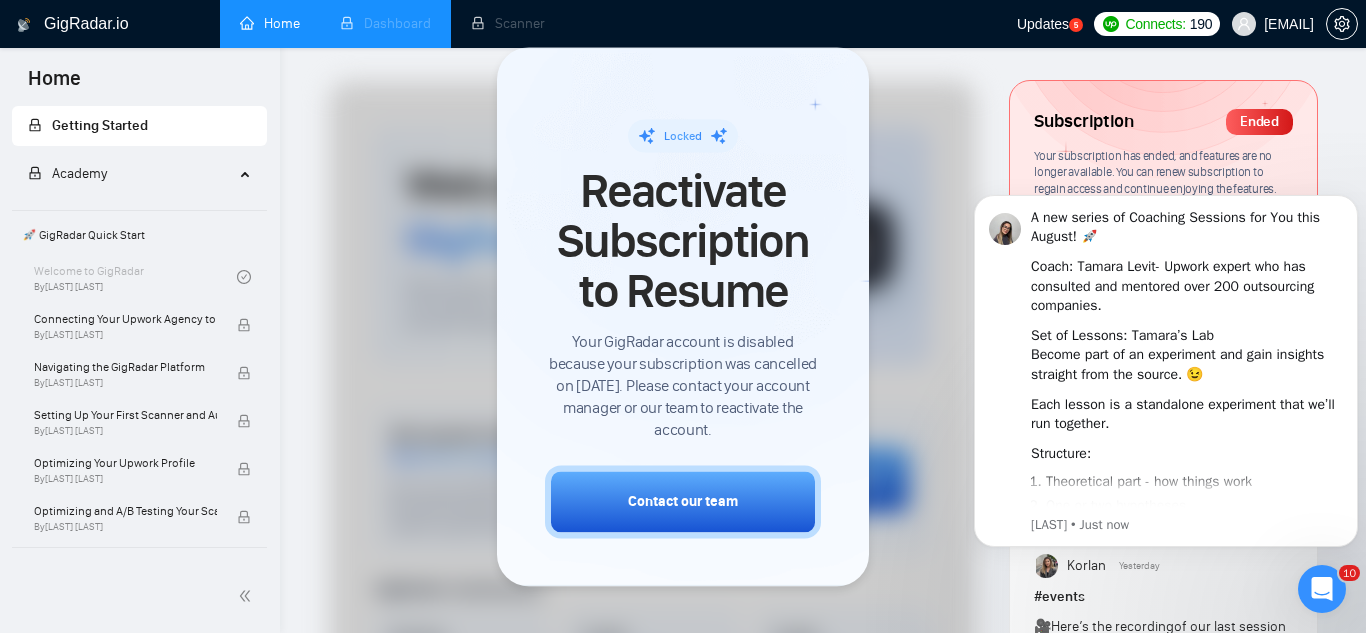 click on "Dashboard" at bounding box center [385, 24] 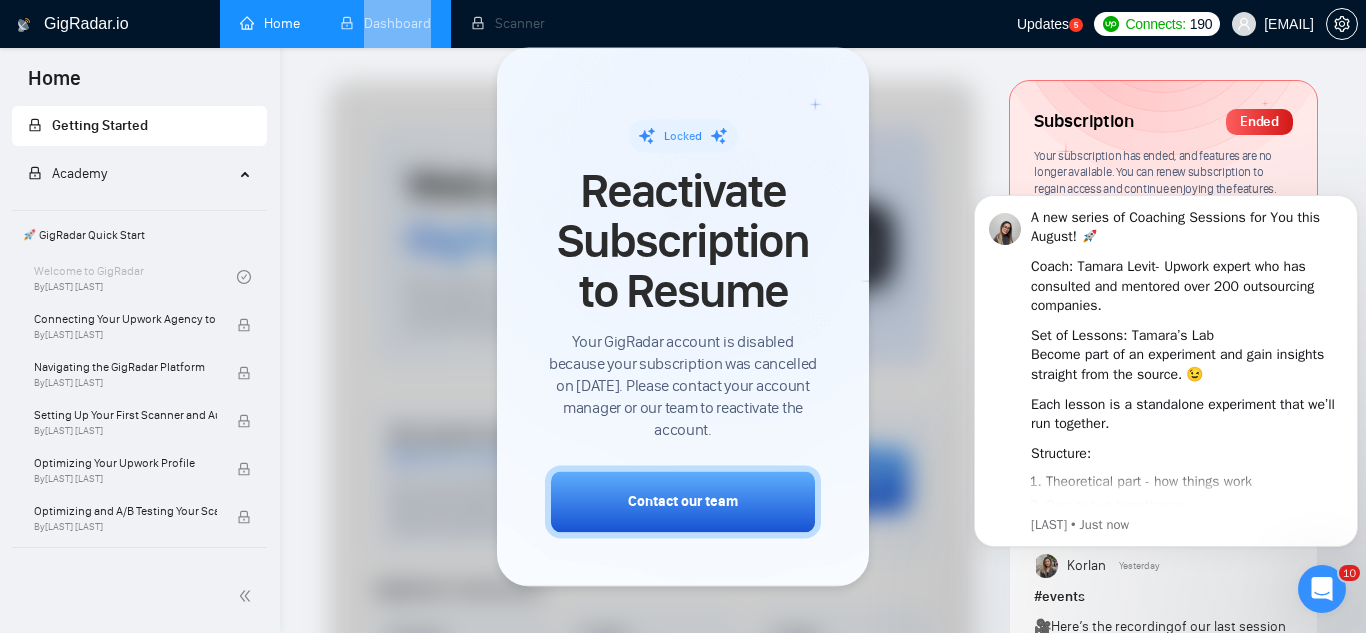 click on "Dashboard" at bounding box center (385, 24) 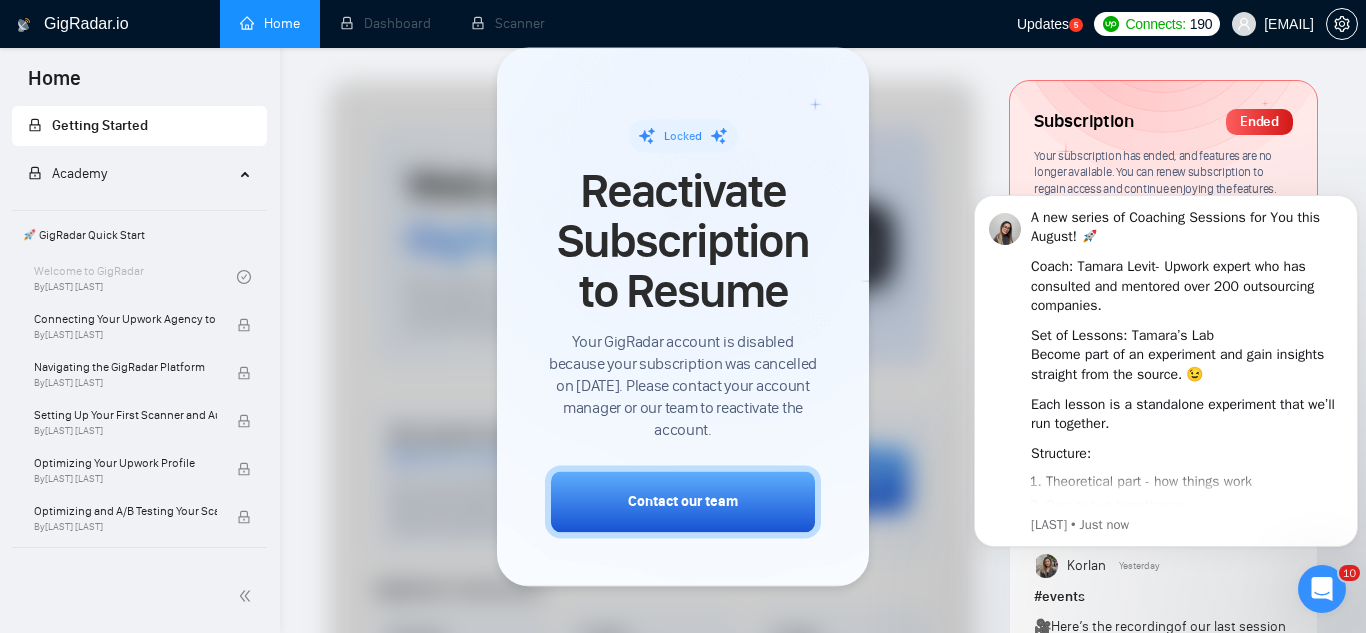 click on "[EMAIL]" at bounding box center (1289, 24) 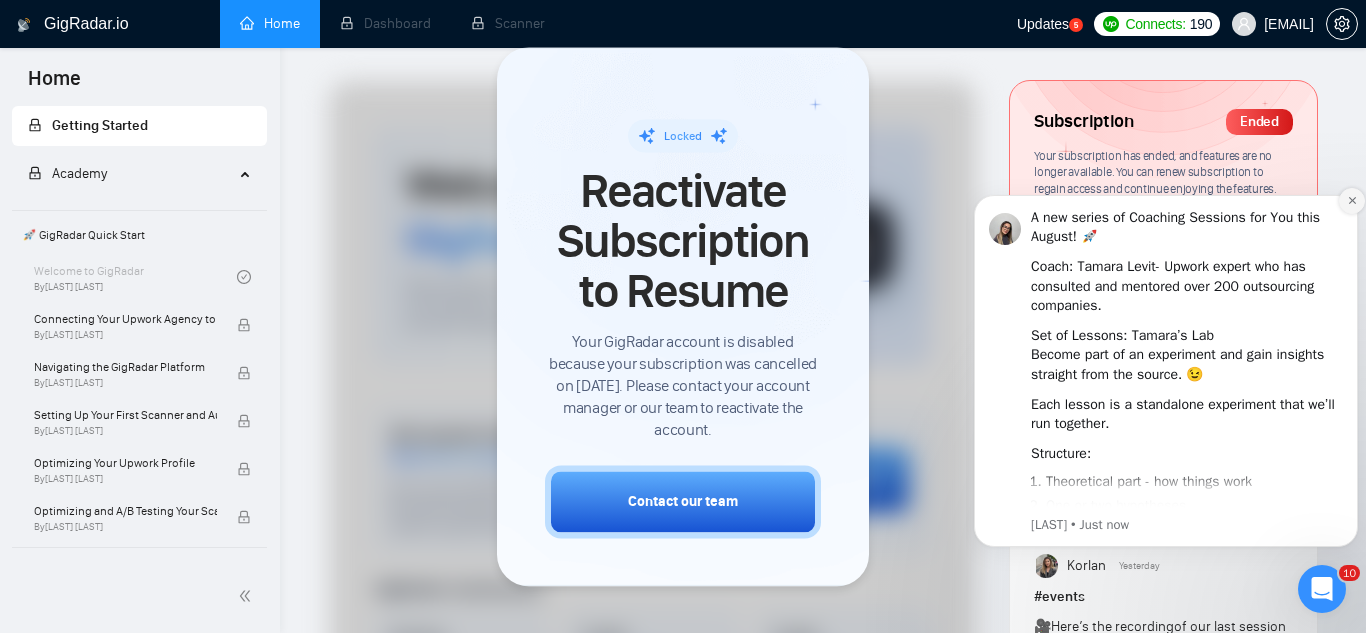 click 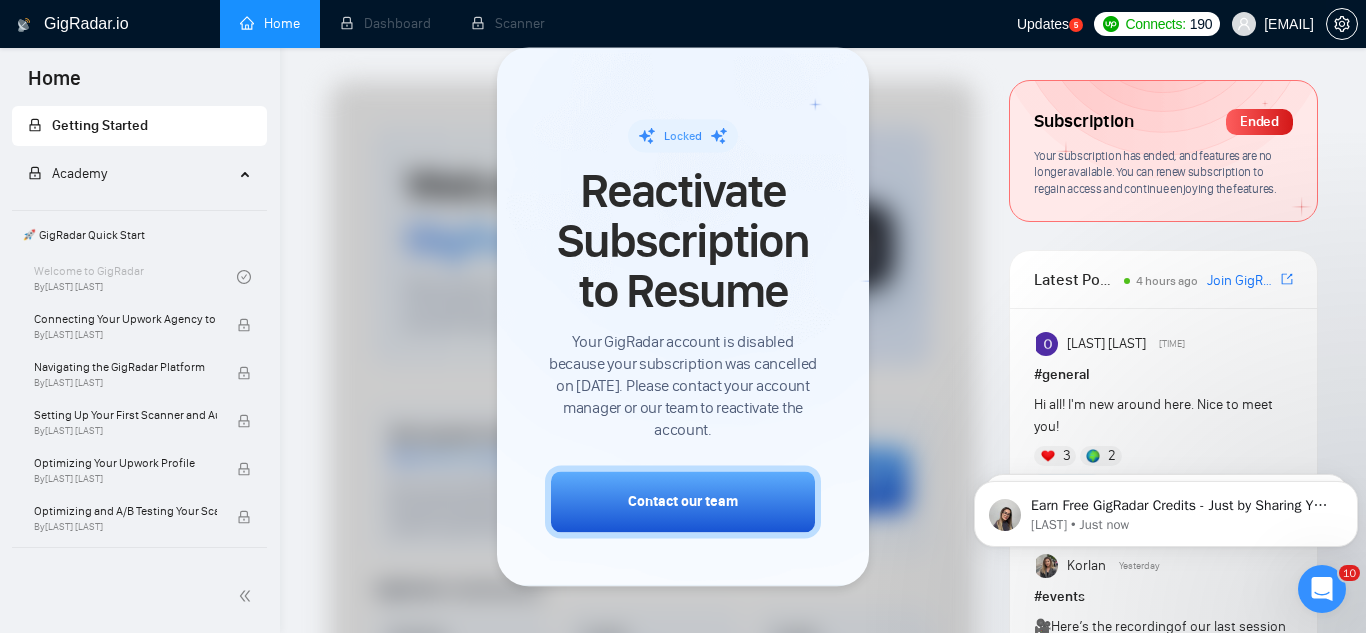 click on "[EMAIL]" at bounding box center (1289, 24) 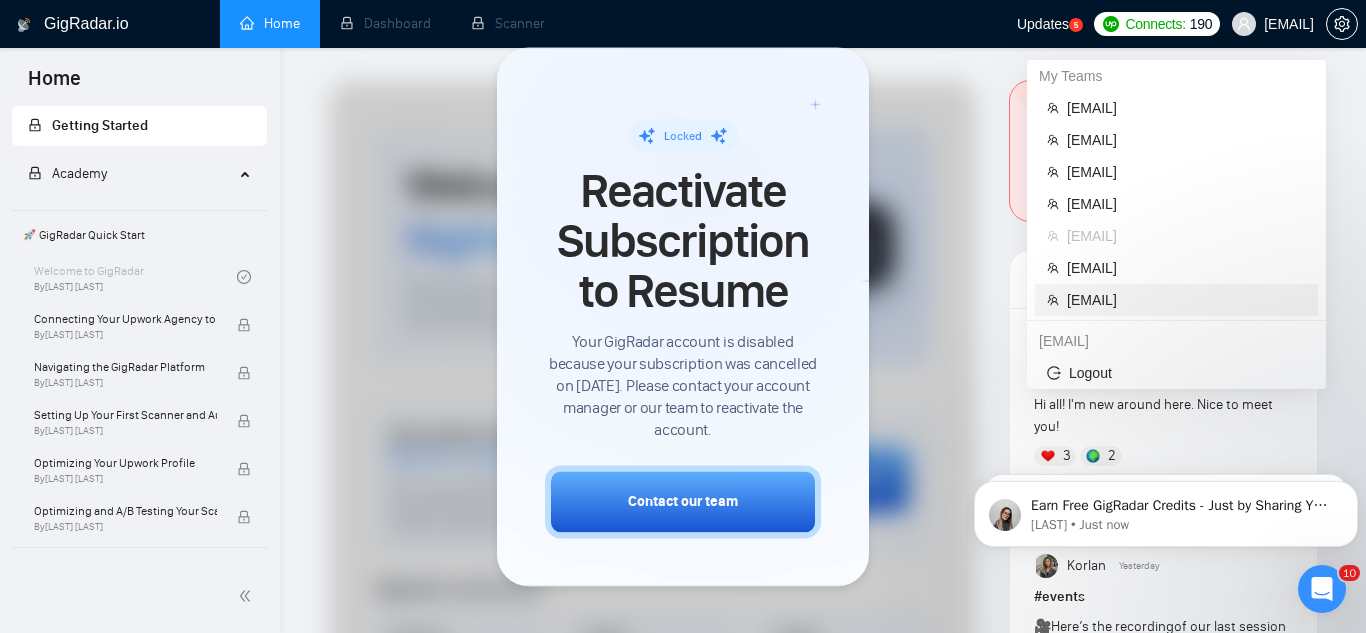 click on "[EMAIL]" at bounding box center (1186, 300) 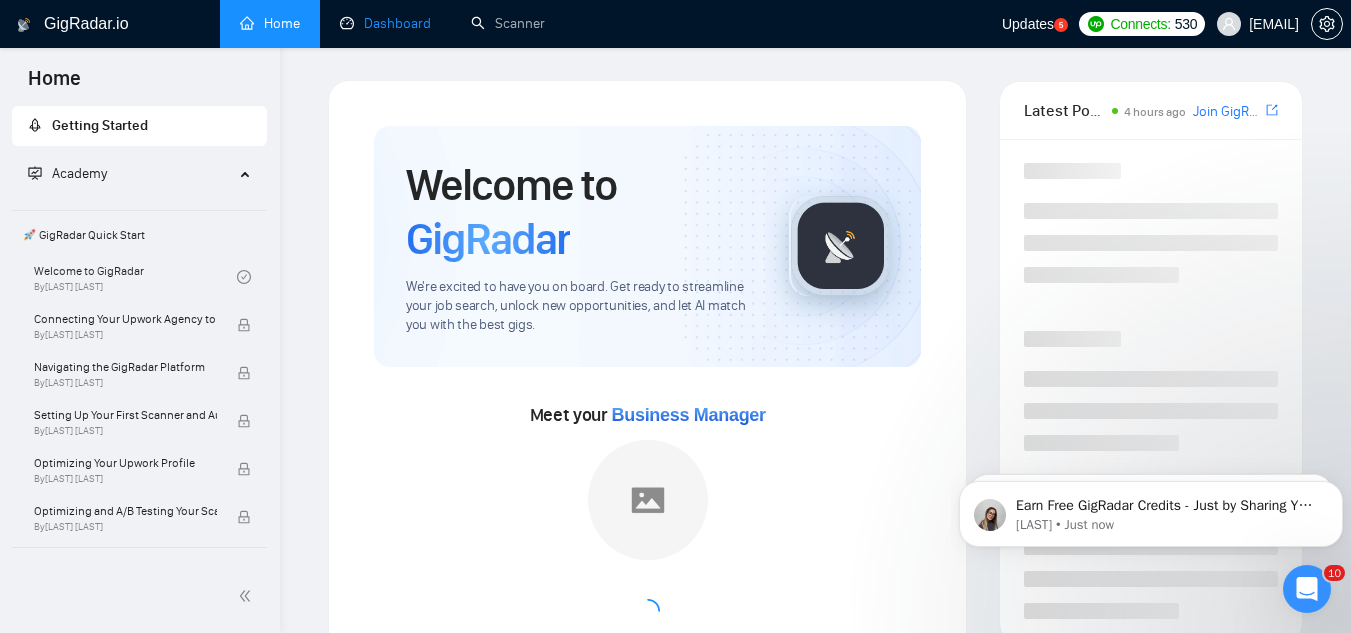 click on "Dashboard" at bounding box center [385, 23] 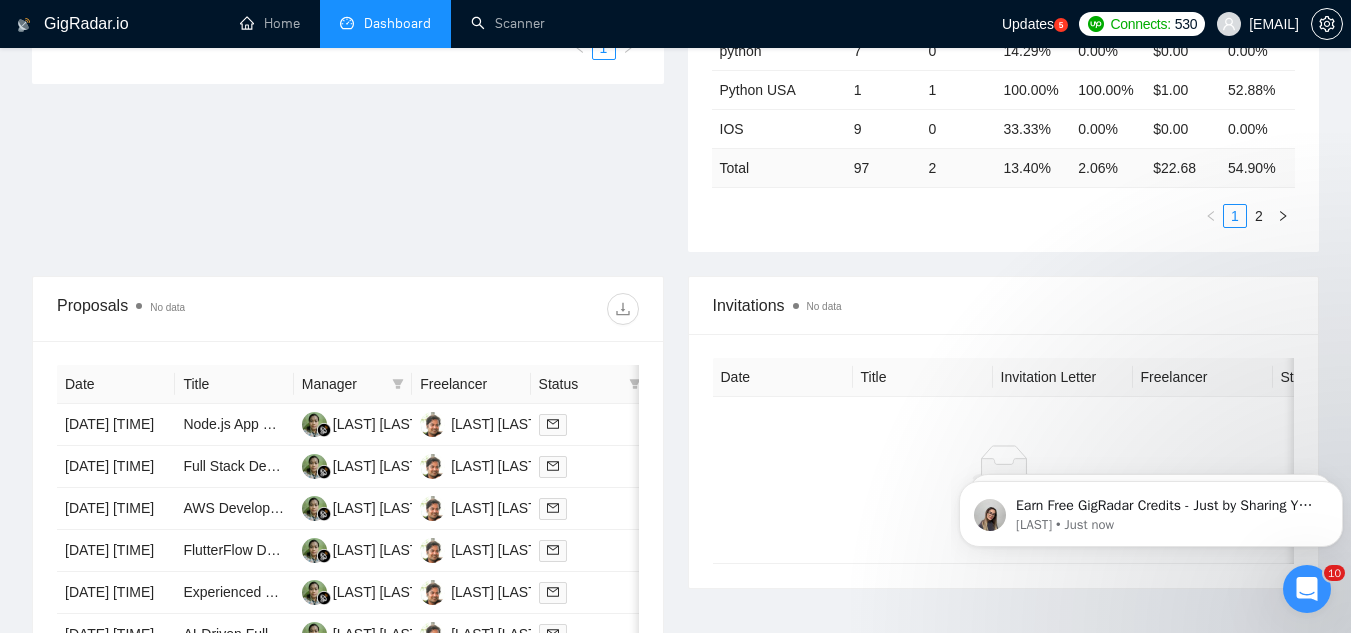 scroll, scrollTop: 600, scrollLeft: 0, axis: vertical 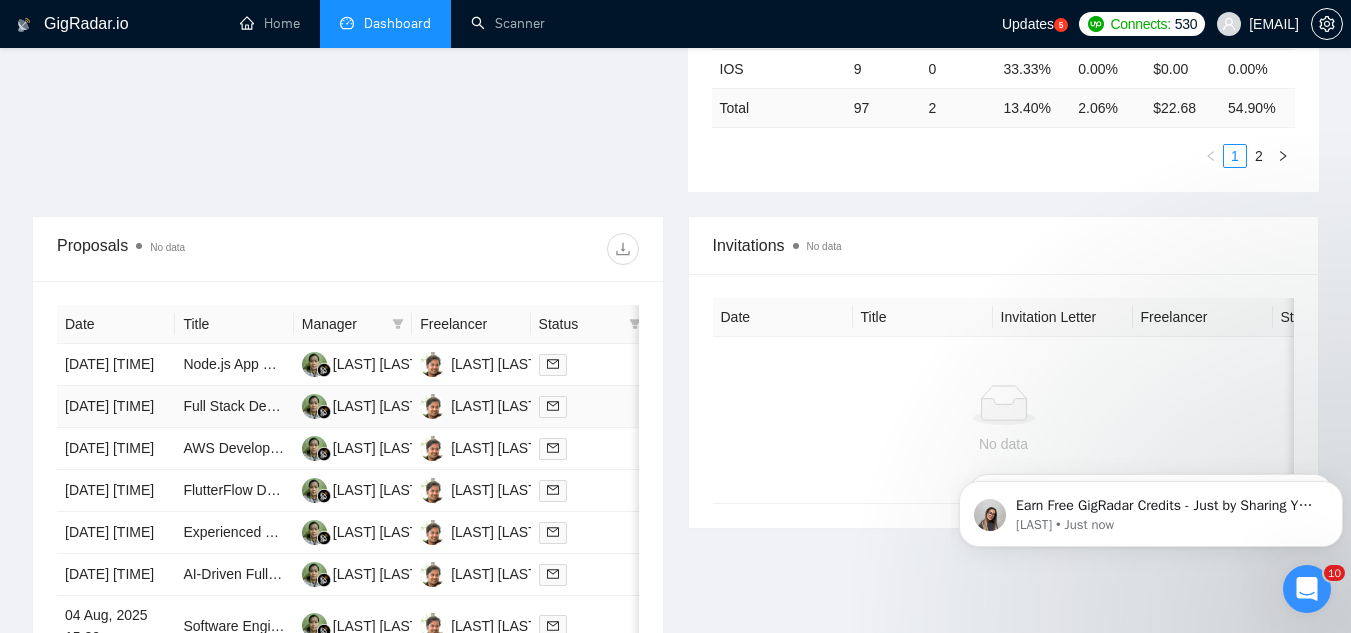 click on "Full Stack Developer (Part-Time) for AI-Based SaaS Projects – Long-Term Collaboration" at bounding box center (234, 407) 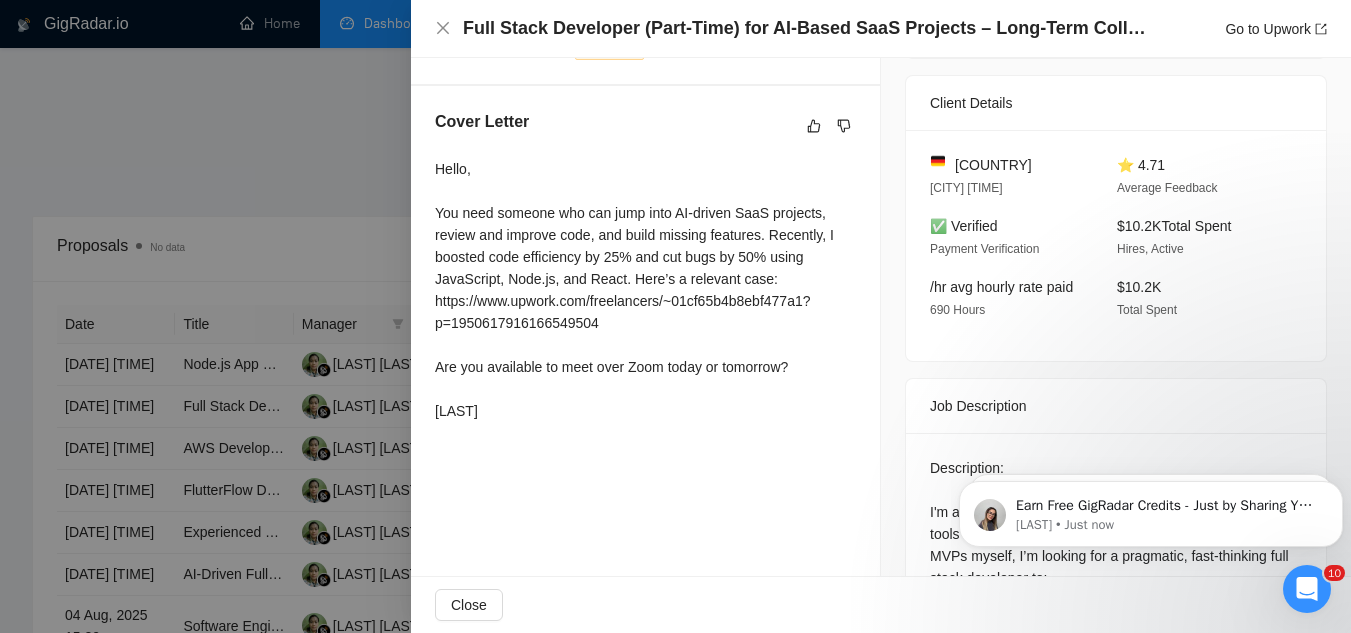 scroll, scrollTop: 500, scrollLeft: 0, axis: vertical 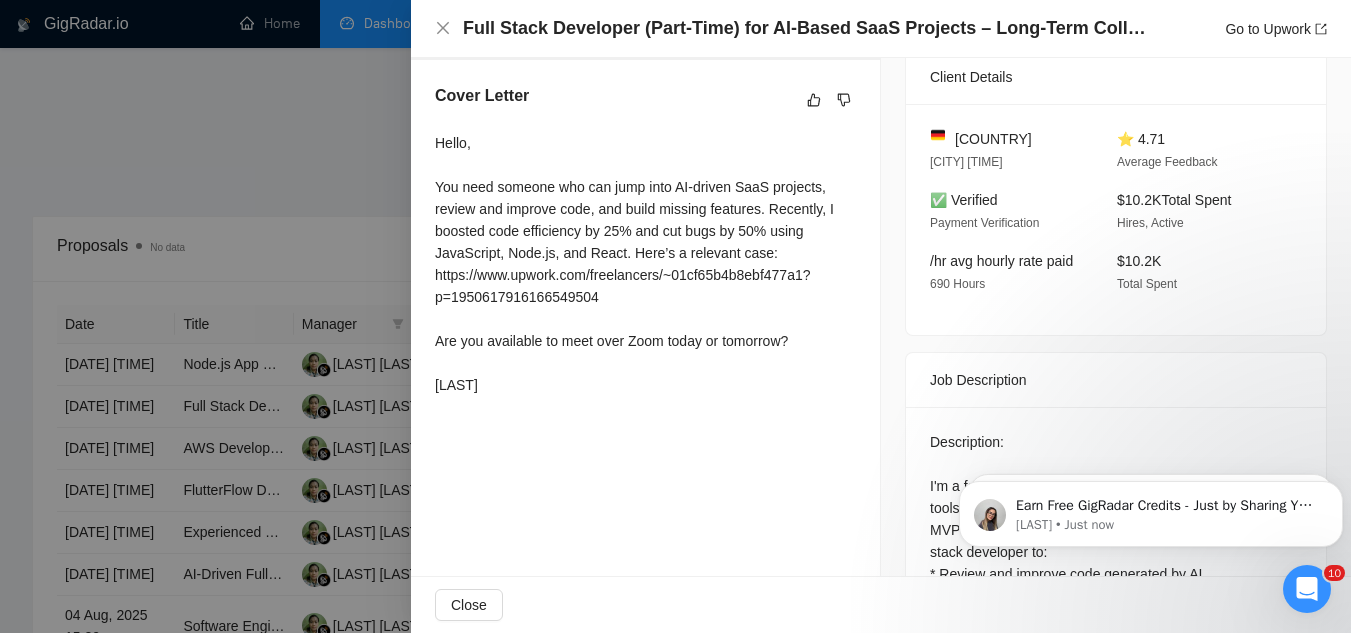 click at bounding box center (675, 316) 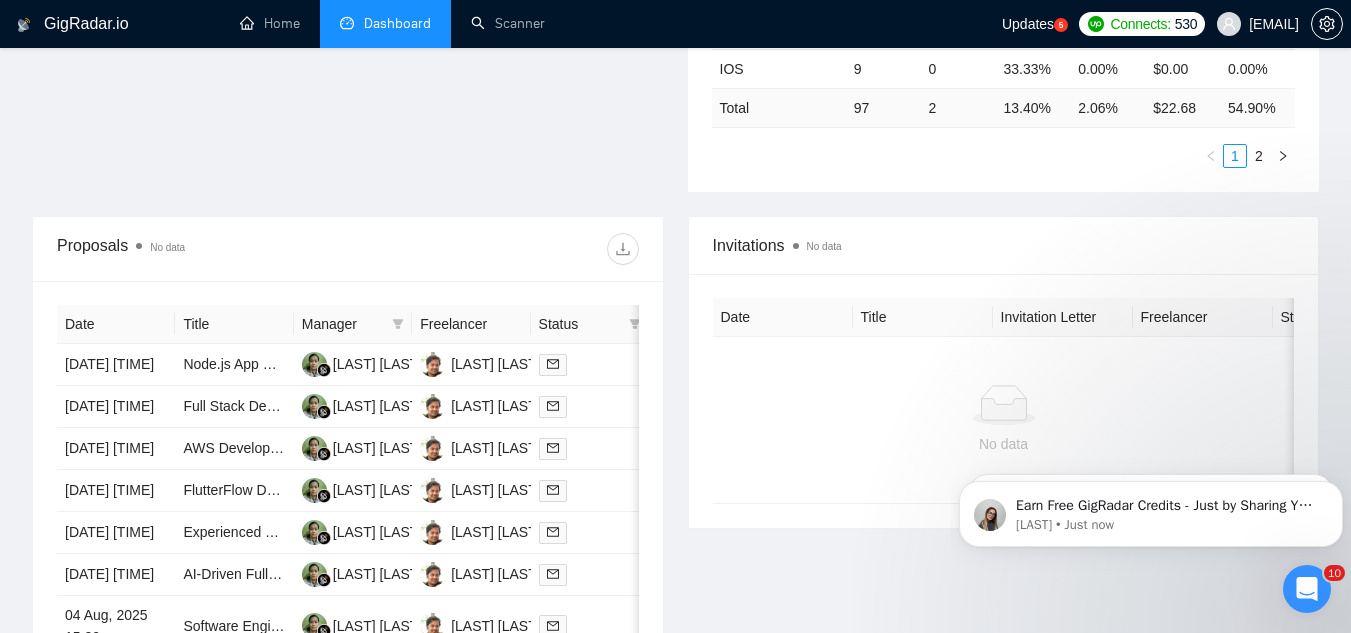 scroll, scrollTop: 0, scrollLeft: 0, axis: both 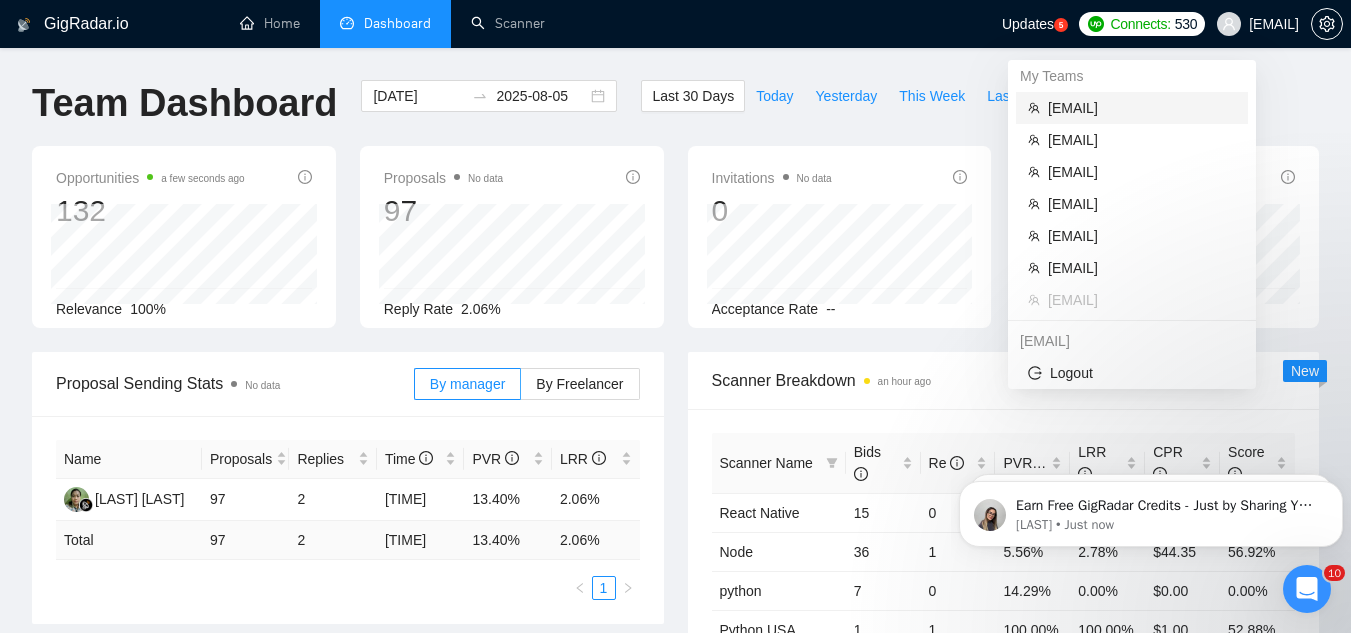 click on "[EMAIL]" at bounding box center (1142, 108) 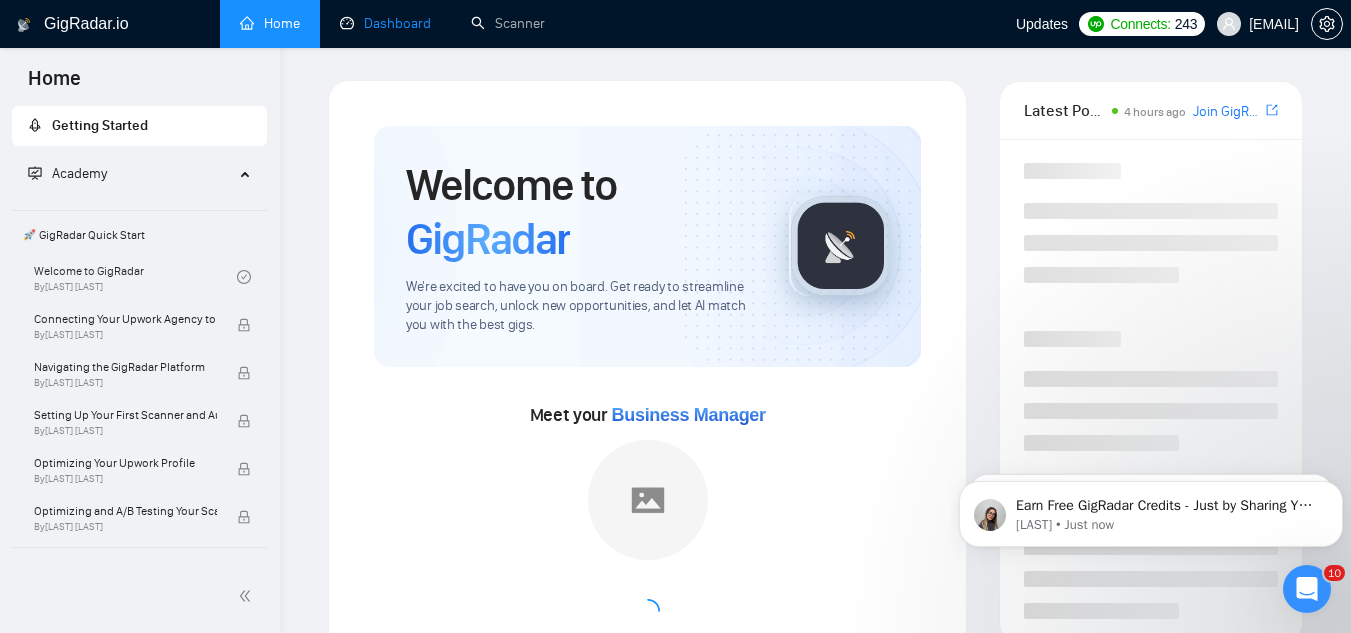 click on "Dashboard" at bounding box center (385, 23) 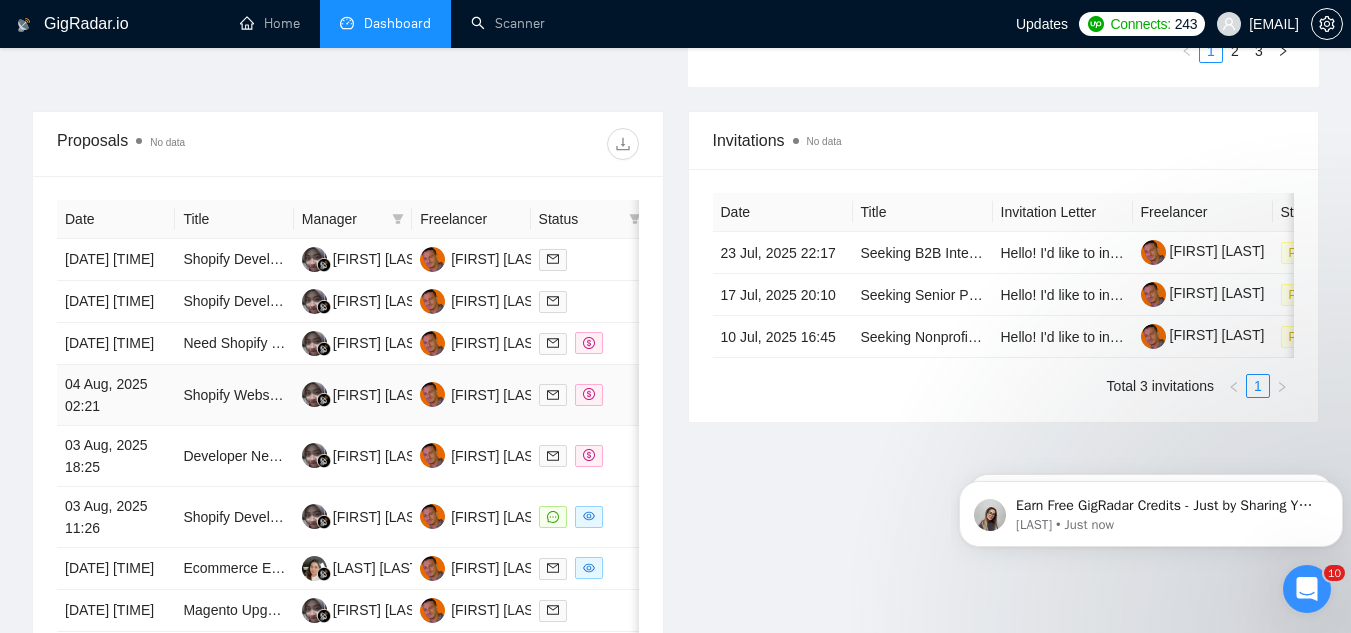 scroll, scrollTop: 700, scrollLeft: 0, axis: vertical 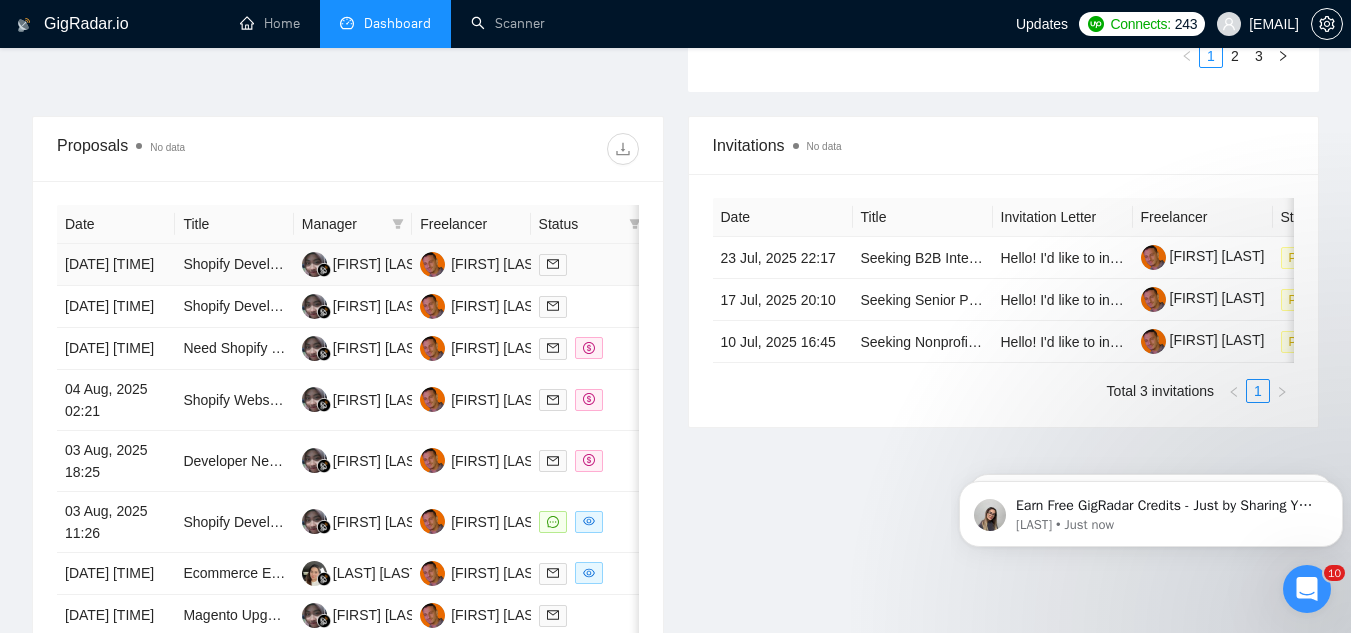 click on "Shopify Developer Needed for Collections Page Creation" at bounding box center (234, 265) 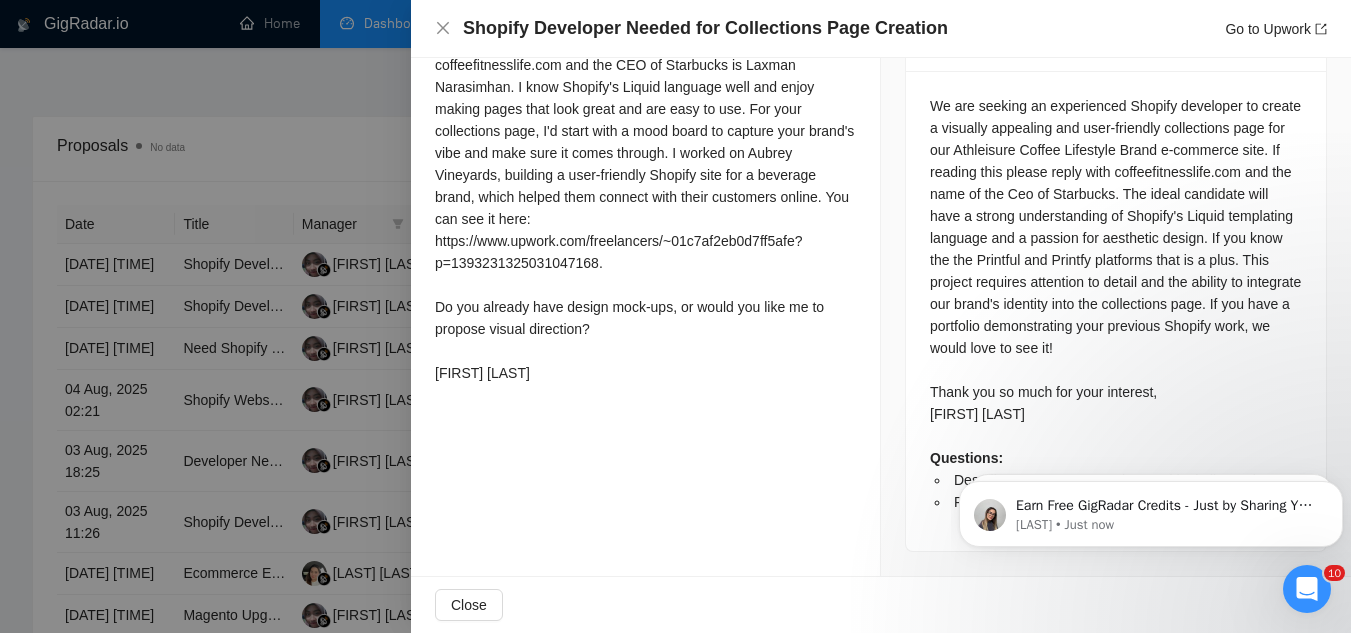 scroll, scrollTop: 904, scrollLeft: 0, axis: vertical 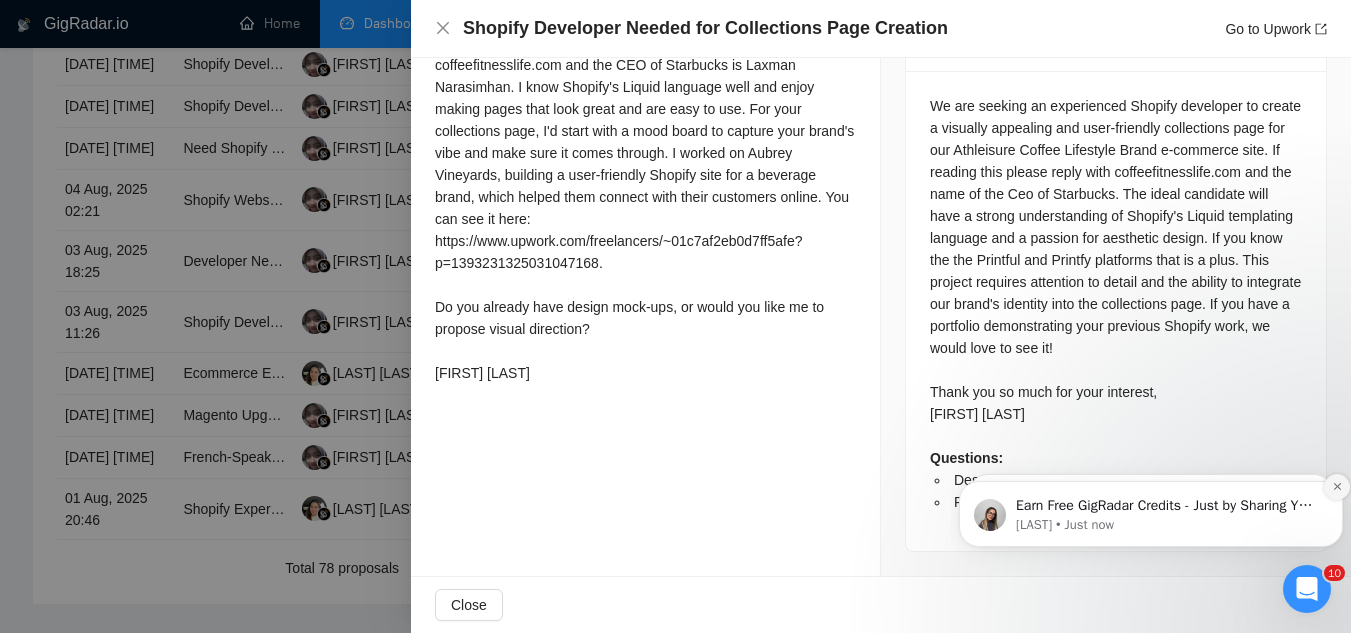 click 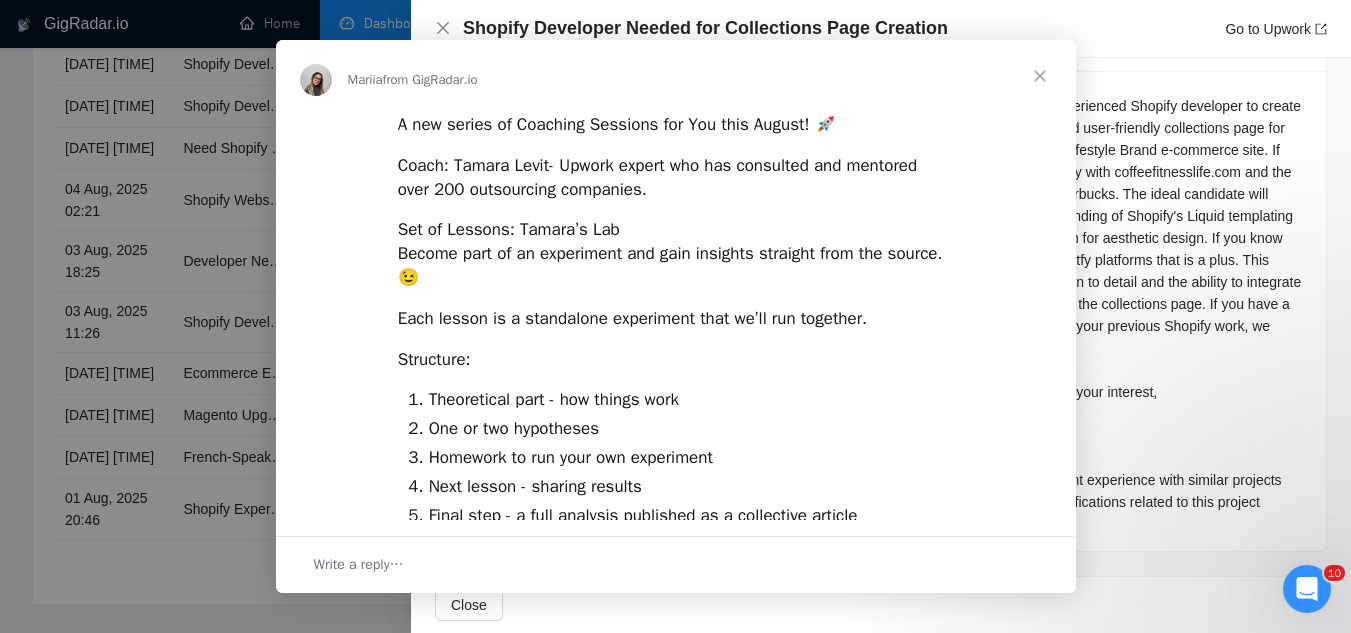scroll, scrollTop: 0, scrollLeft: 0, axis: both 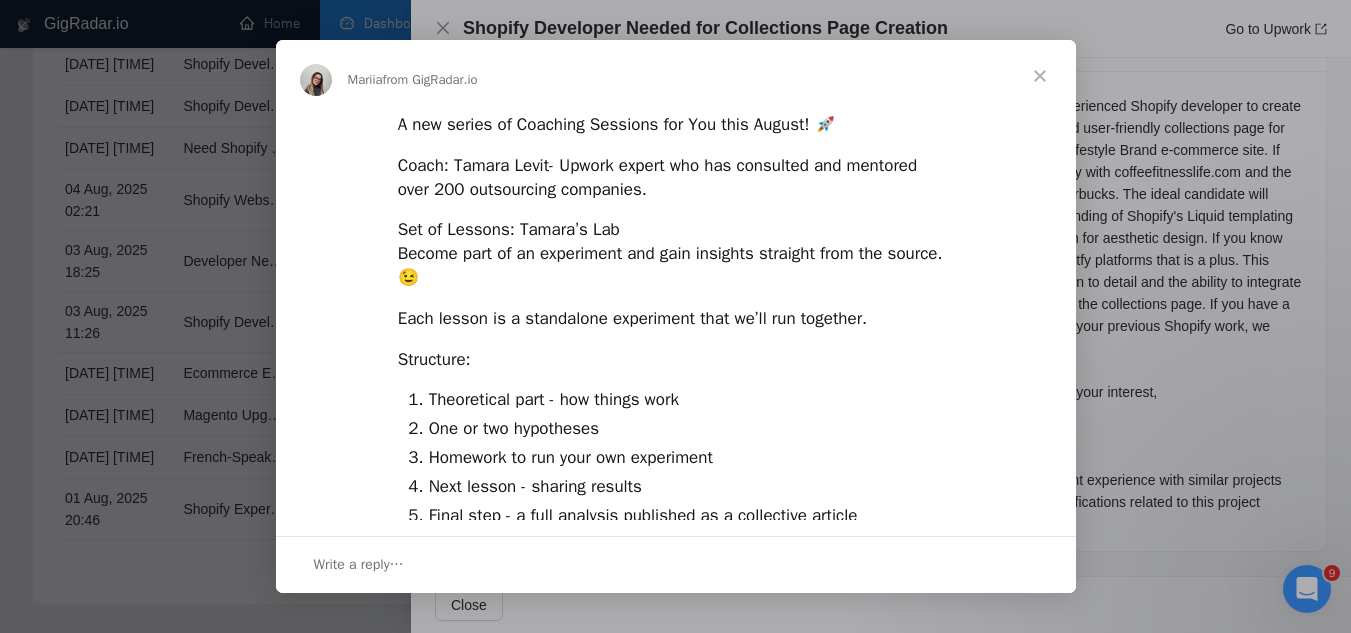click at bounding box center [1040, 76] 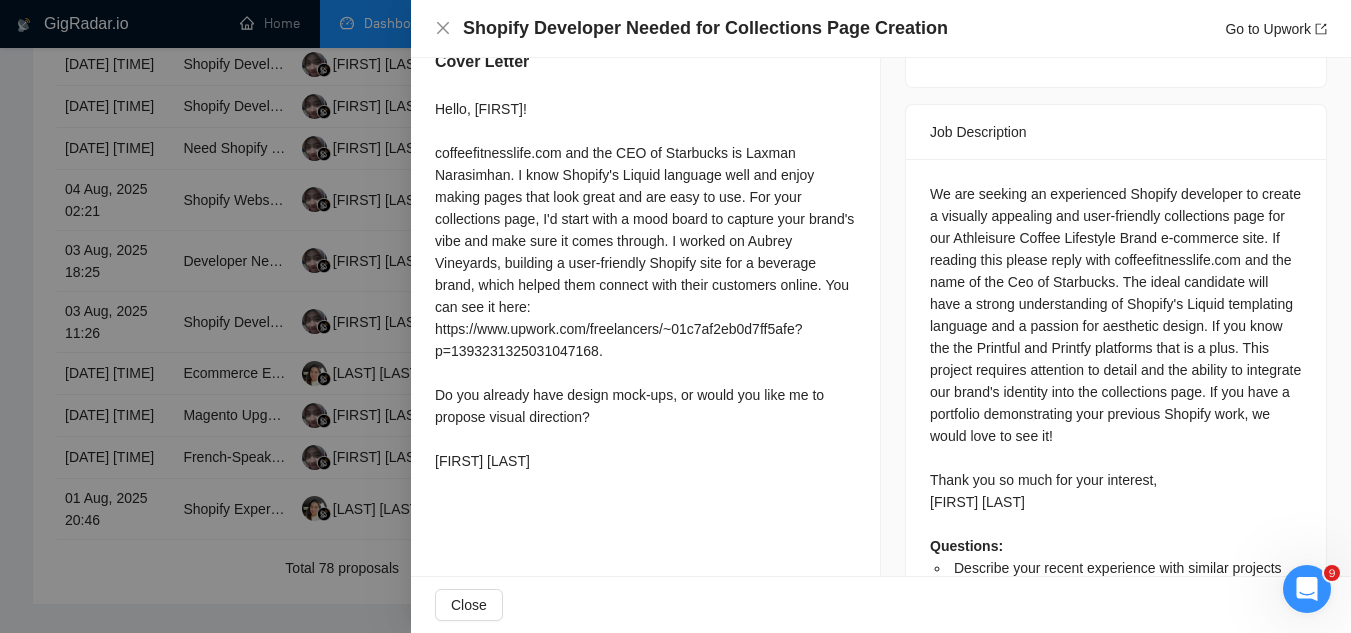 scroll, scrollTop: 704, scrollLeft: 0, axis: vertical 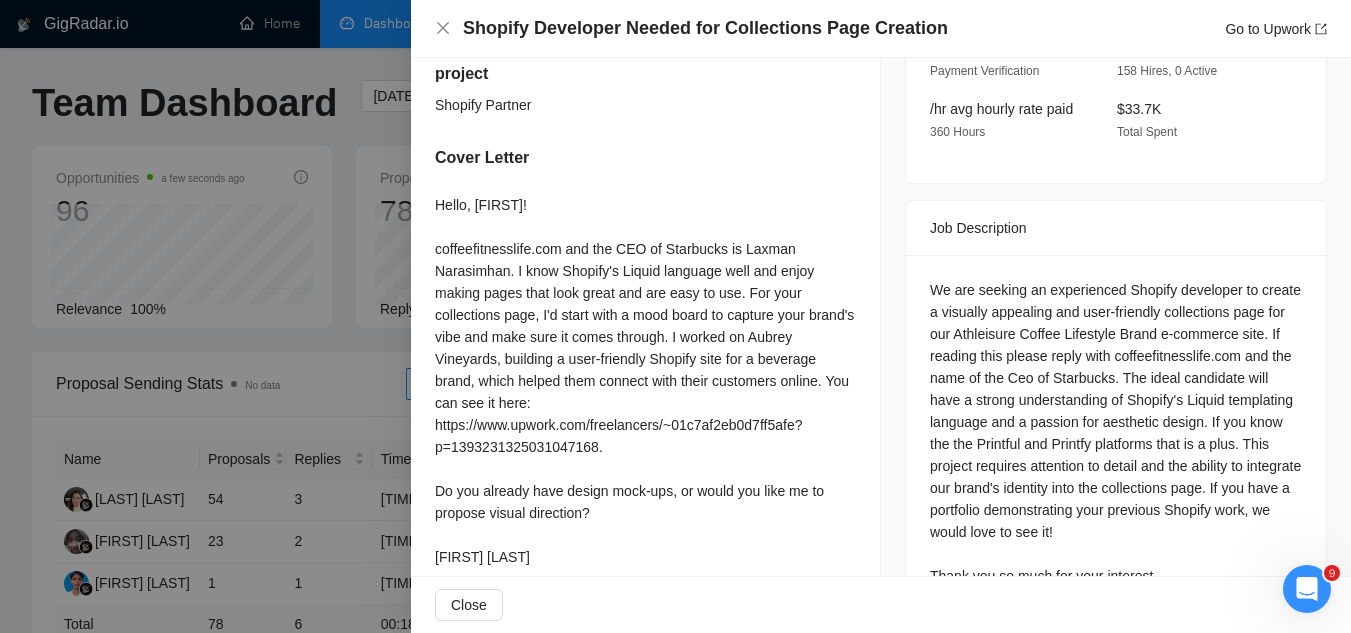click at bounding box center (675, 316) 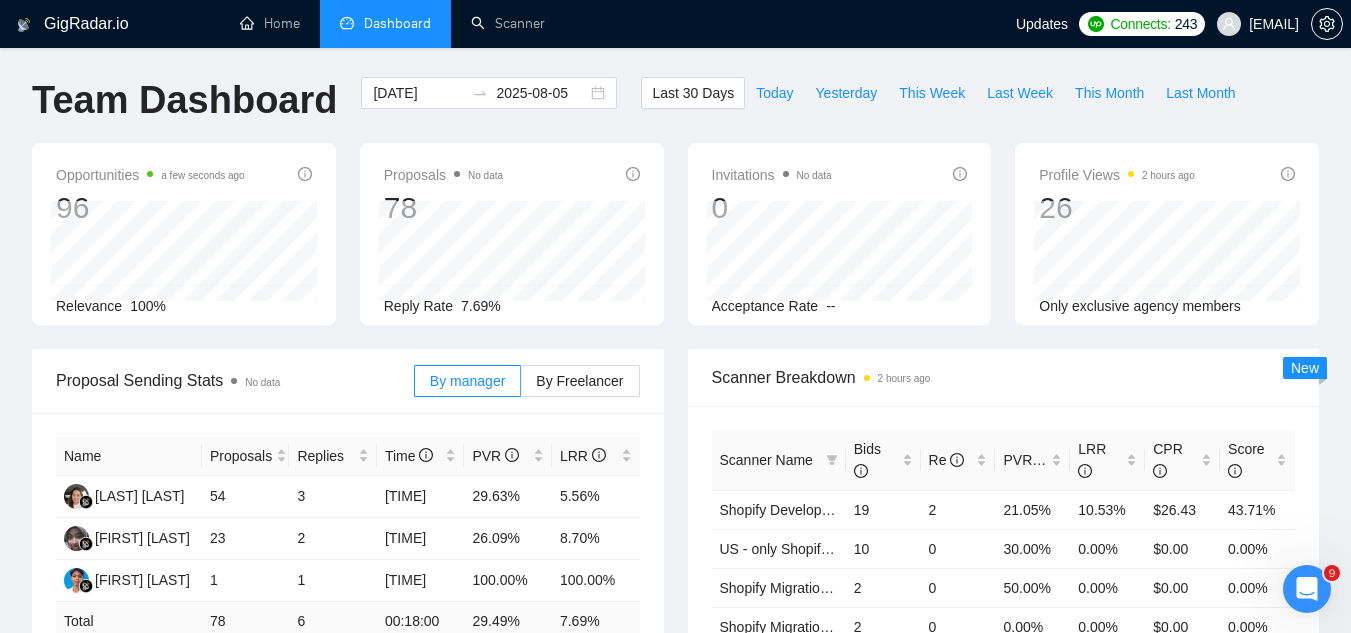 scroll, scrollTop: 0, scrollLeft: 0, axis: both 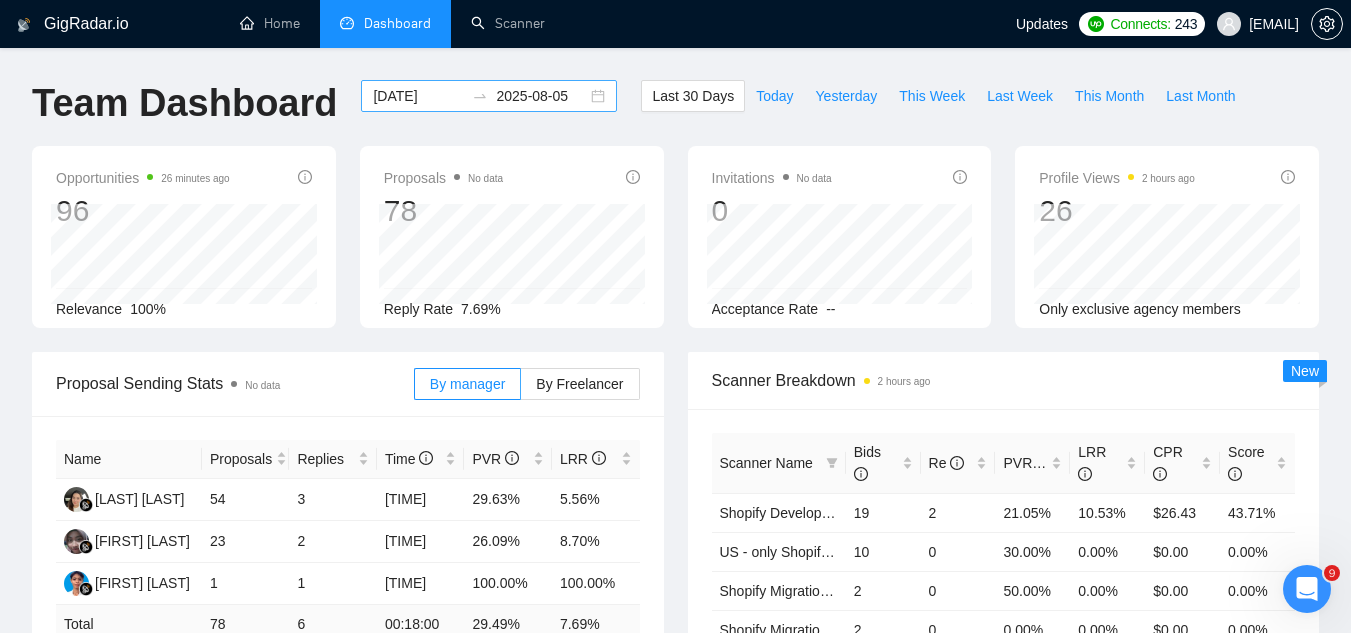 click on "[DATE]" at bounding box center [418, 96] 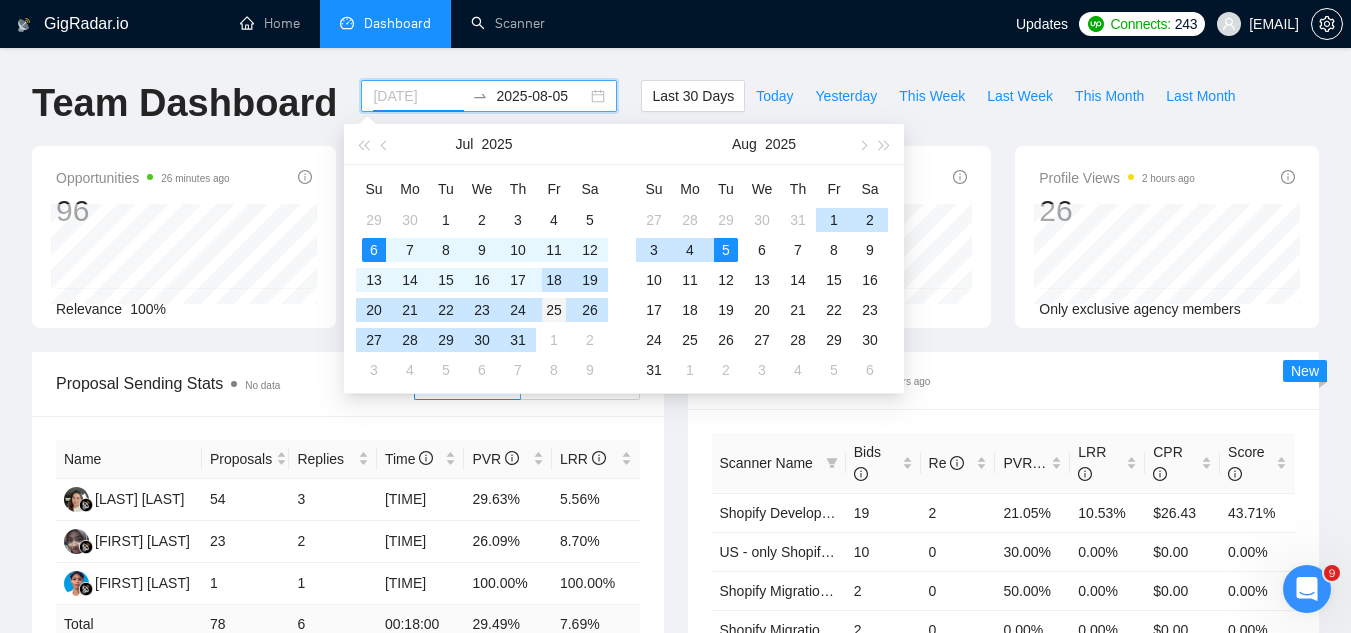 type on "[DATE]" 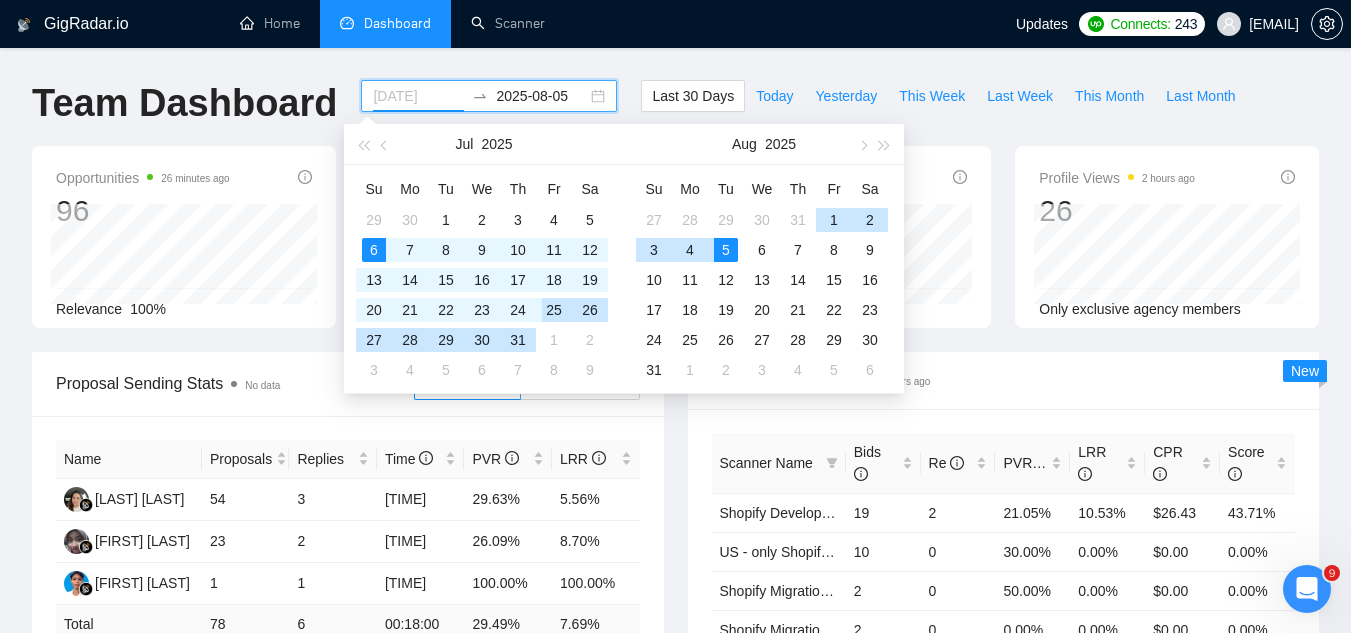 click on "25" at bounding box center (554, 310) 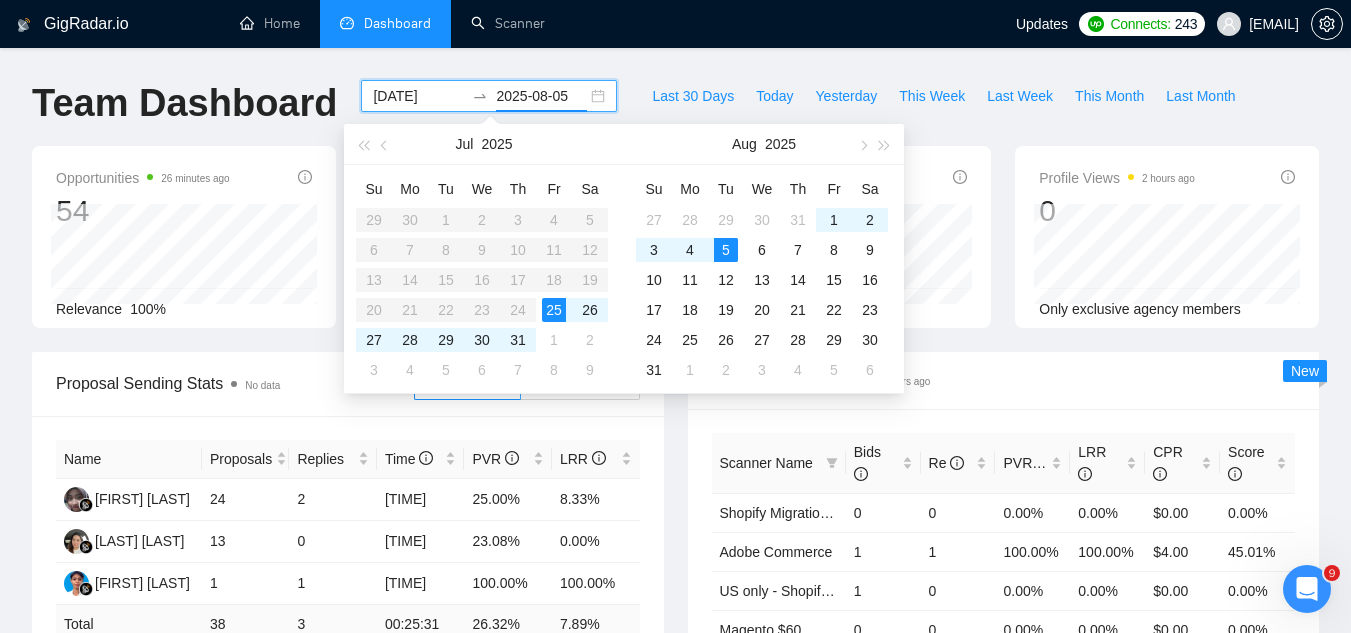 scroll, scrollTop: 100, scrollLeft: 0, axis: vertical 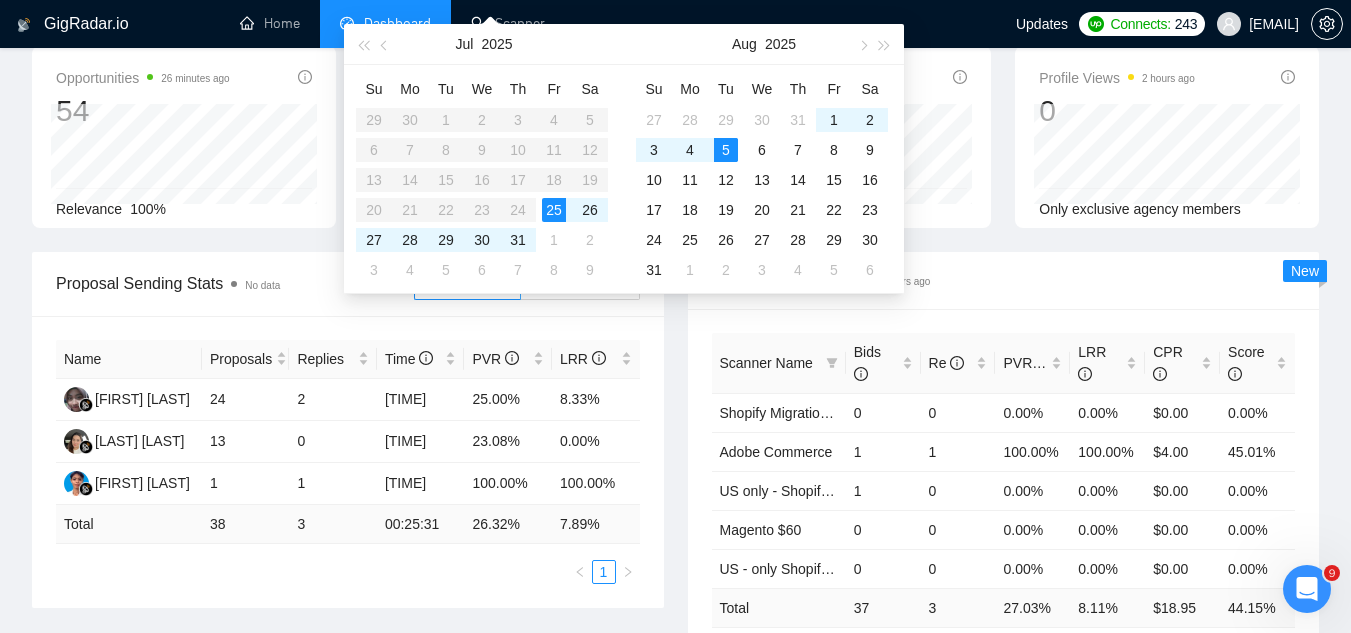 click on "Scanner Breakdown [TIME] ago" at bounding box center (1004, 280) 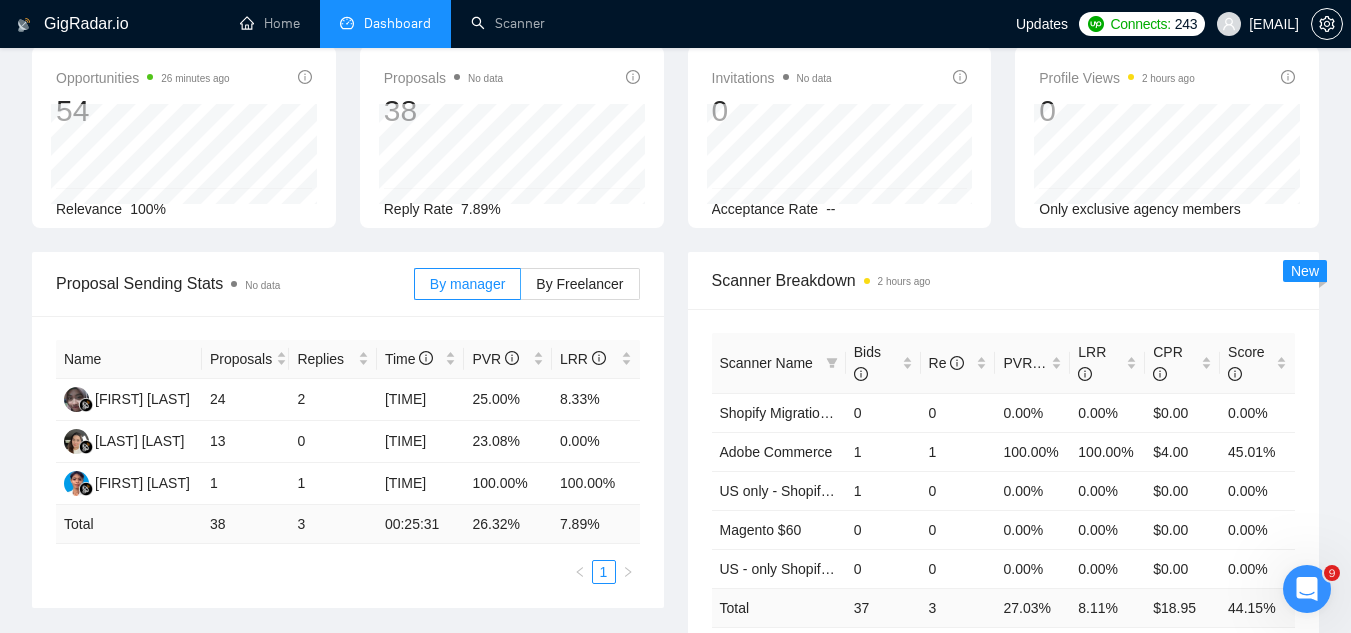 scroll, scrollTop: 0, scrollLeft: 0, axis: both 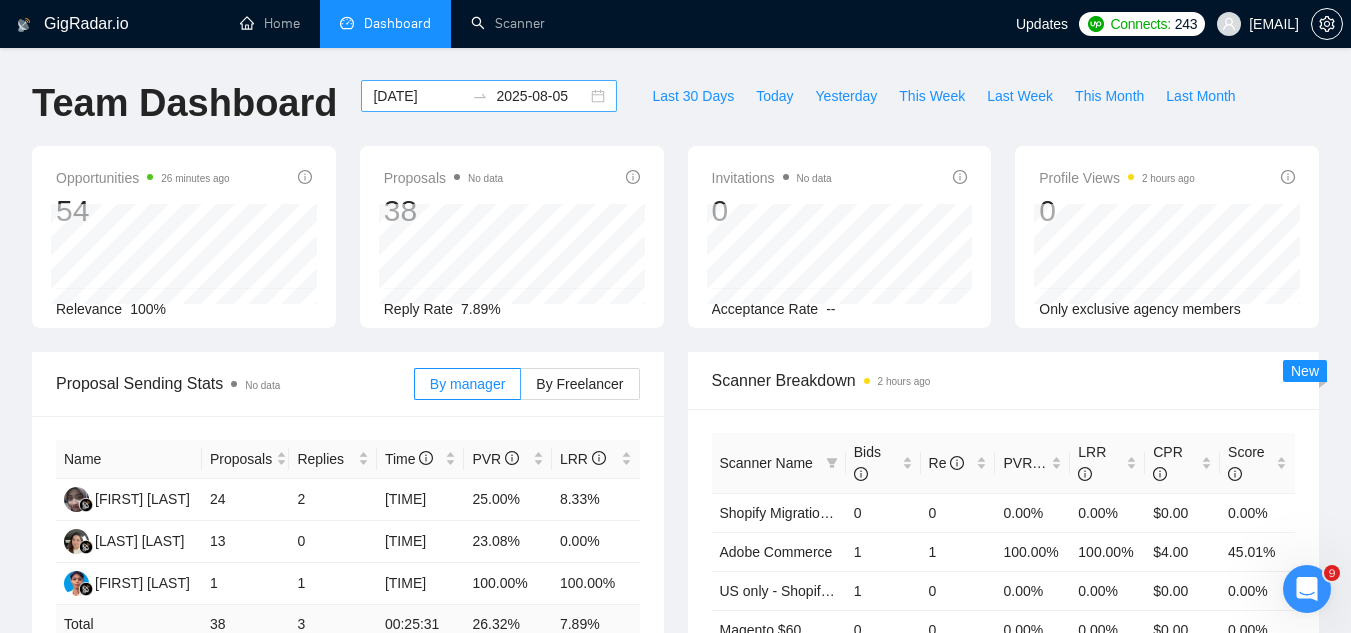 click on "2025-08-05" at bounding box center [541, 96] 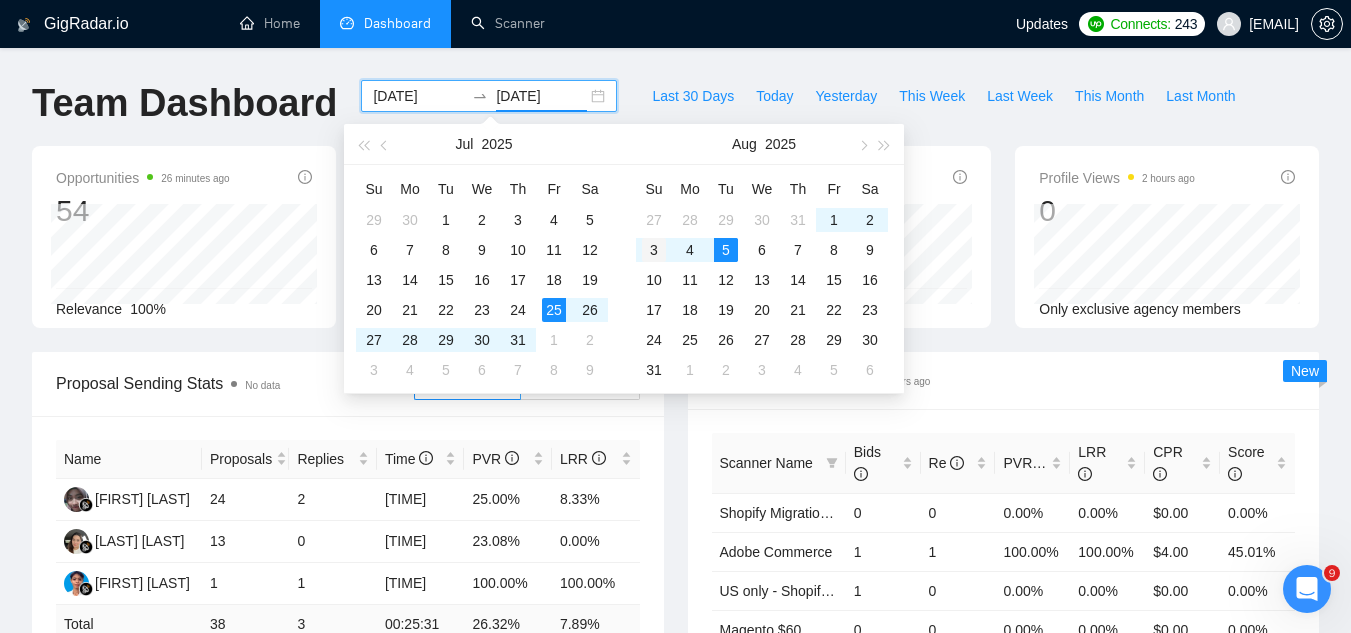 type on "2025-08-03" 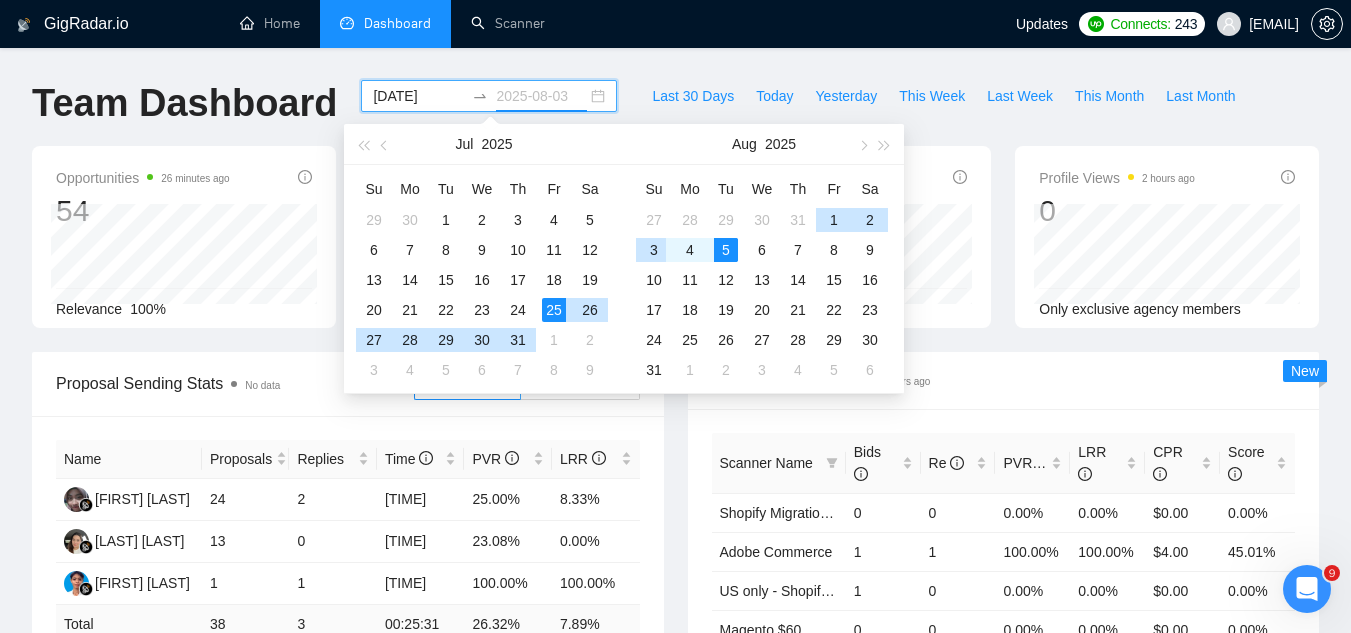 click on "3" at bounding box center [654, 250] 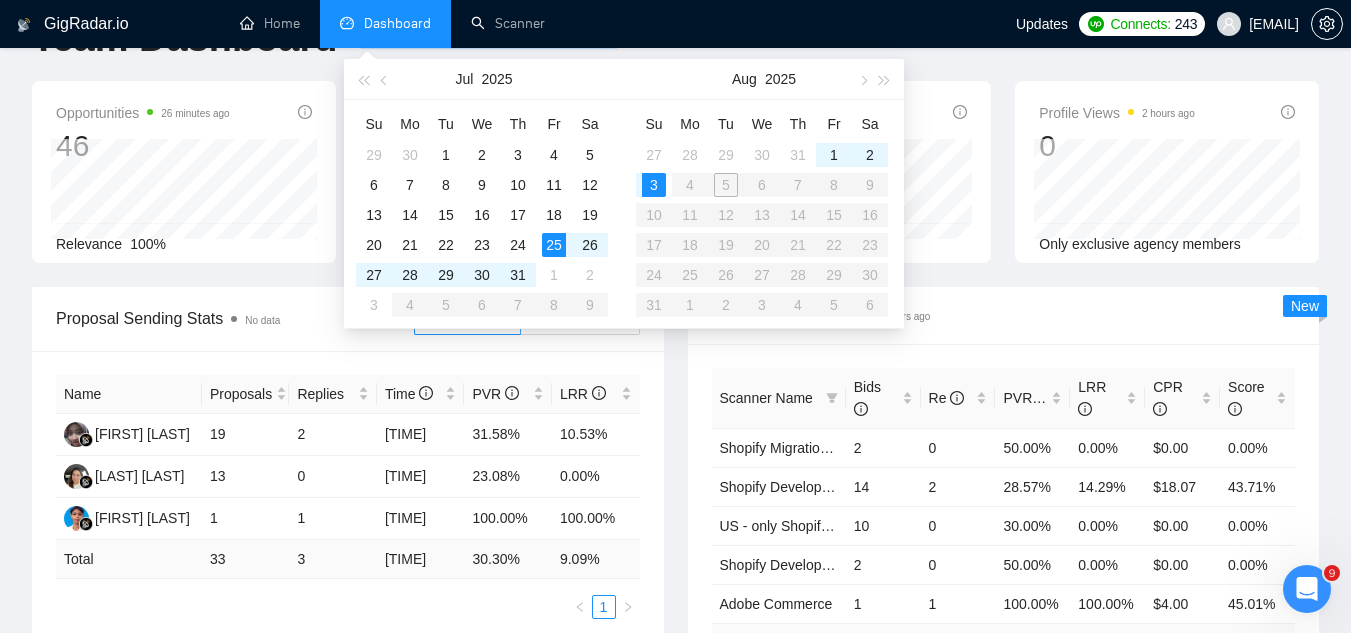 scroll, scrollTop: 100, scrollLeft: 0, axis: vertical 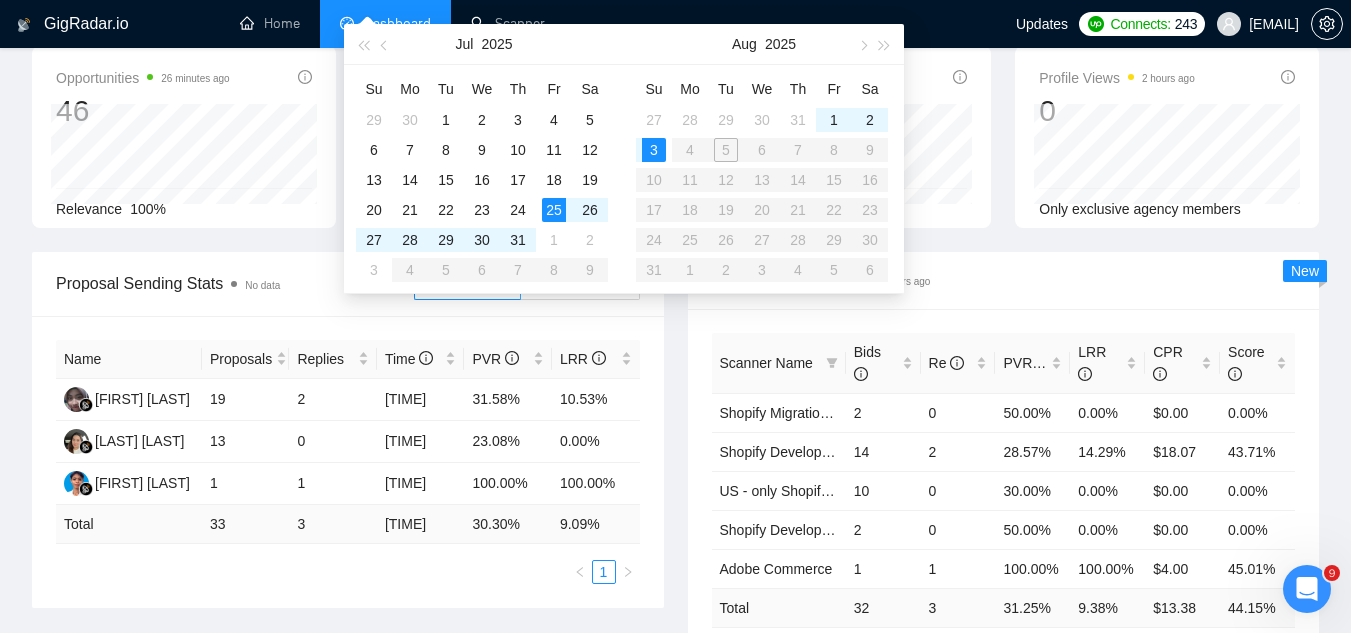 click on "Scanner Breakdown [TIME] ago" at bounding box center (1004, 280) 